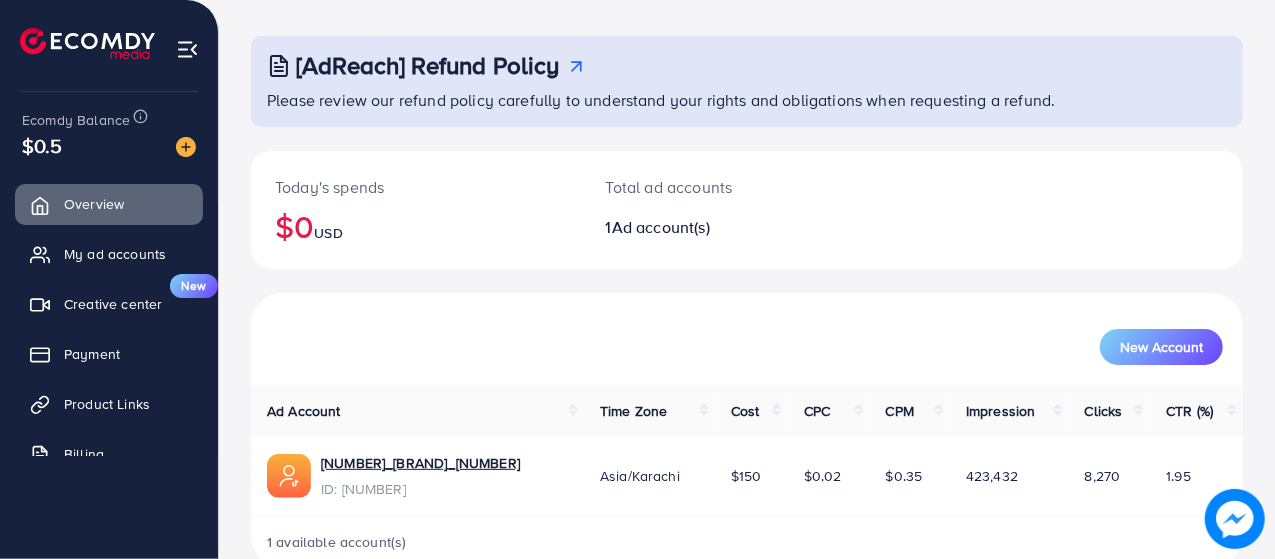 scroll, scrollTop: 0, scrollLeft: 0, axis: both 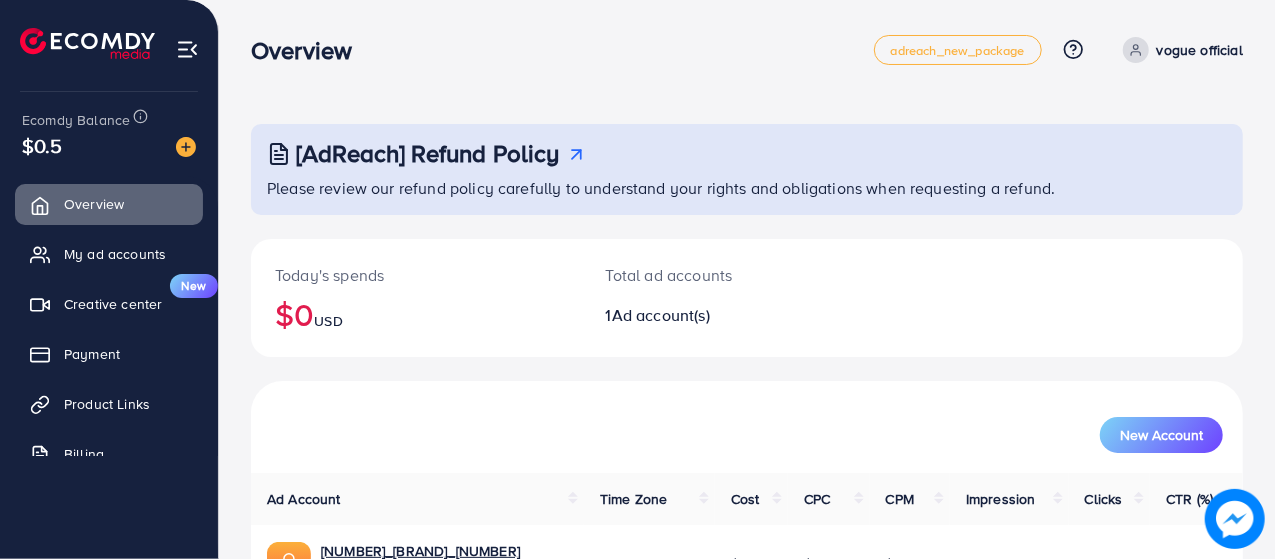 click at bounding box center (186, 147) 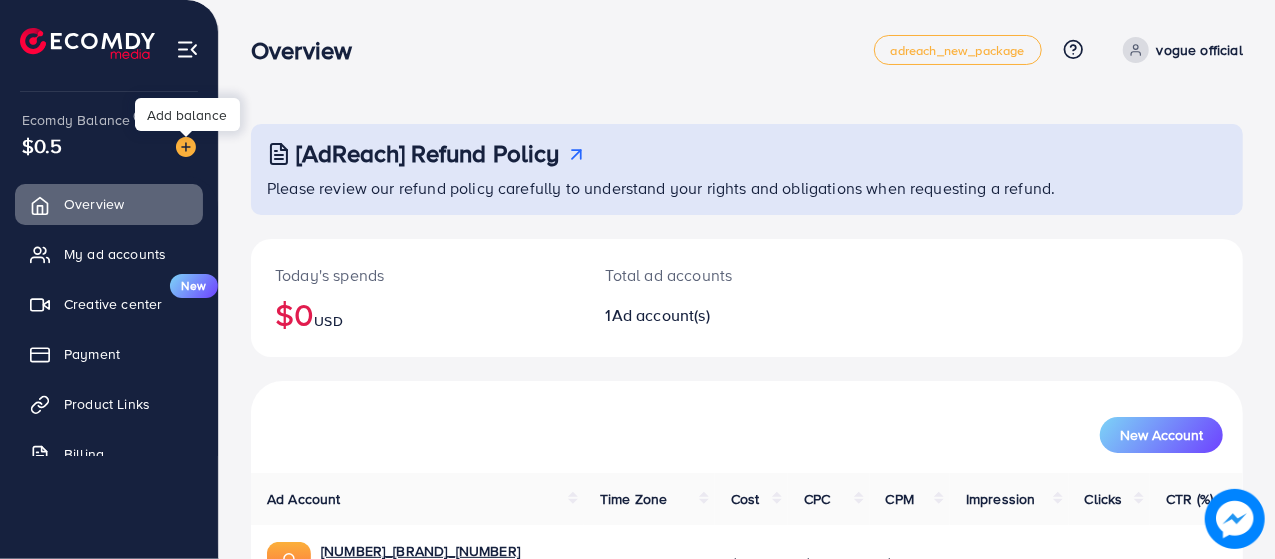 click at bounding box center (186, 147) 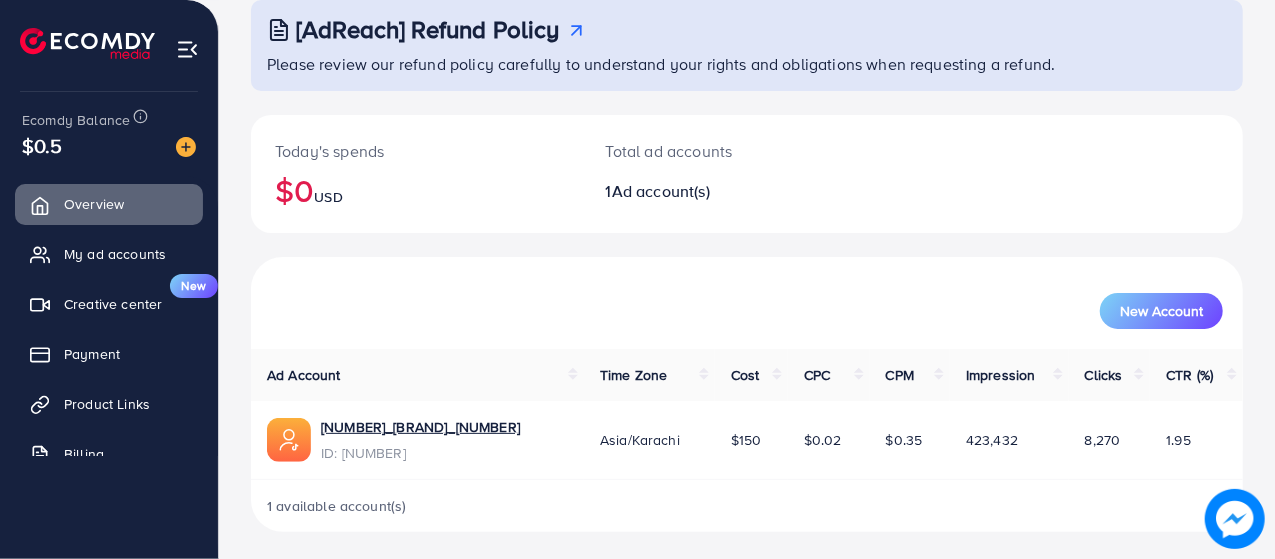 scroll, scrollTop: 128, scrollLeft: 0, axis: vertical 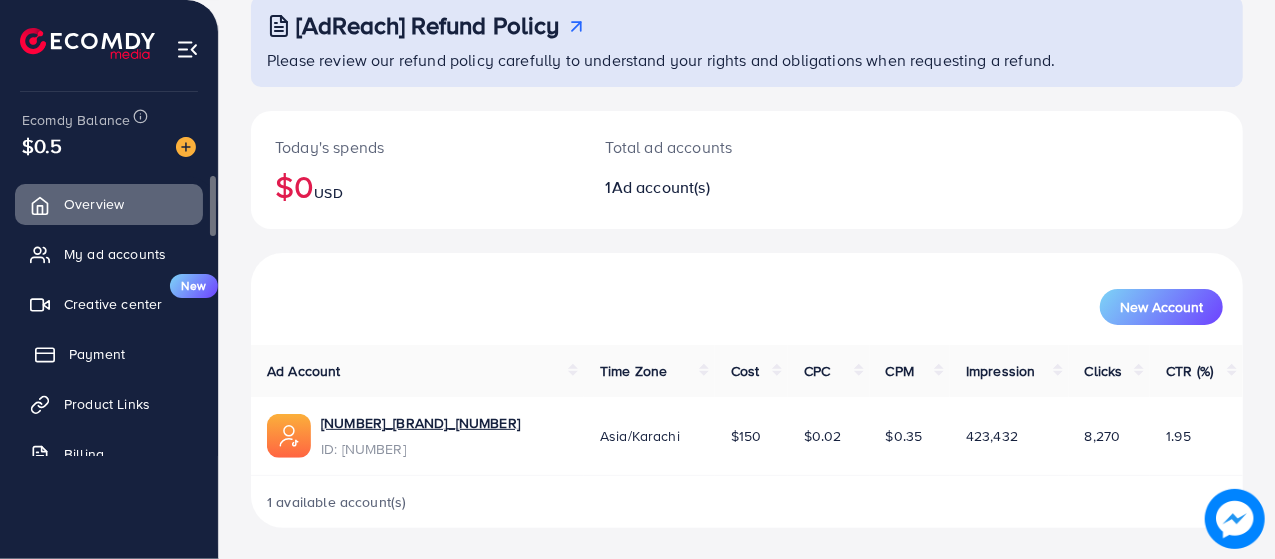 click on "Payment" at bounding box center [97, 354] 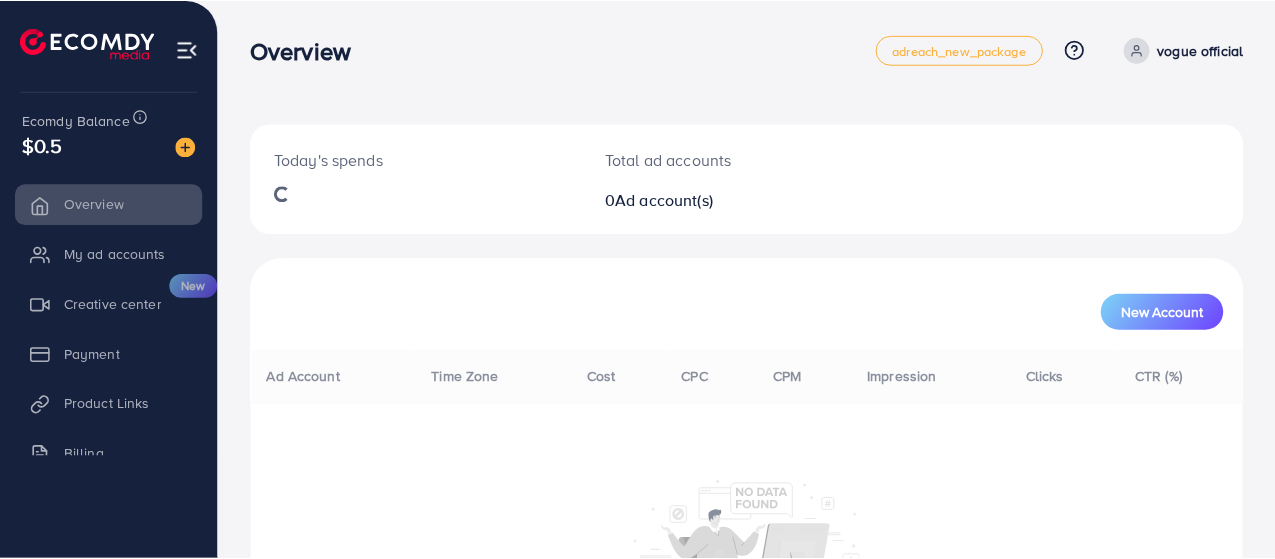 scroll, scrollTop: 0, scrollLeft: 0, axis: both 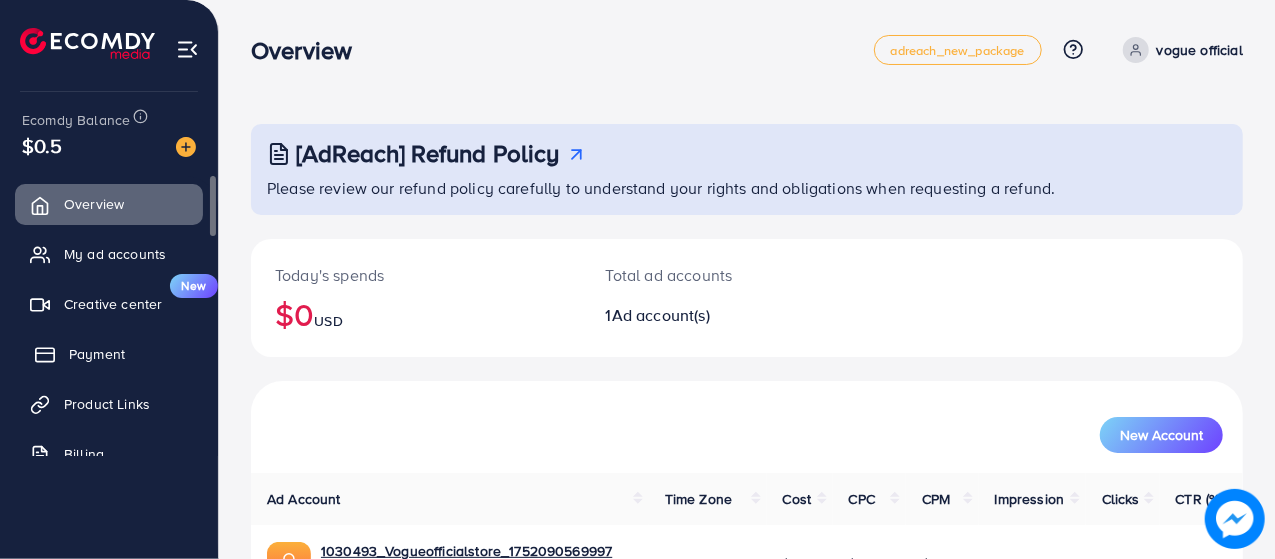 click on "Payment" at bounding box center (97, 354) 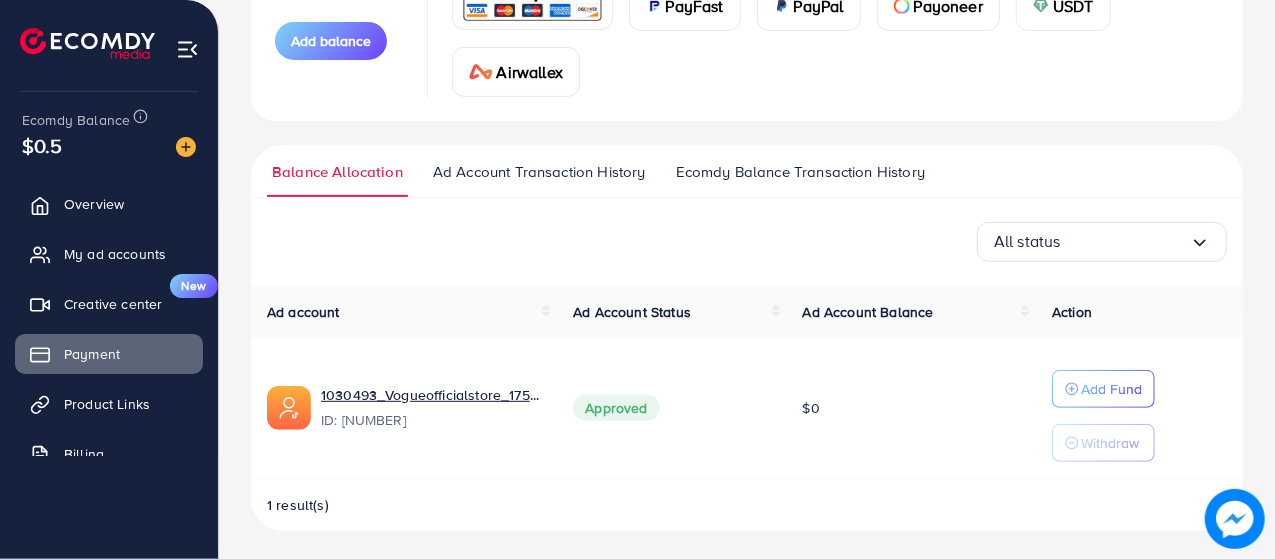 scroll, scrollTop: 122, scrollLeft: 0, axis: vertical 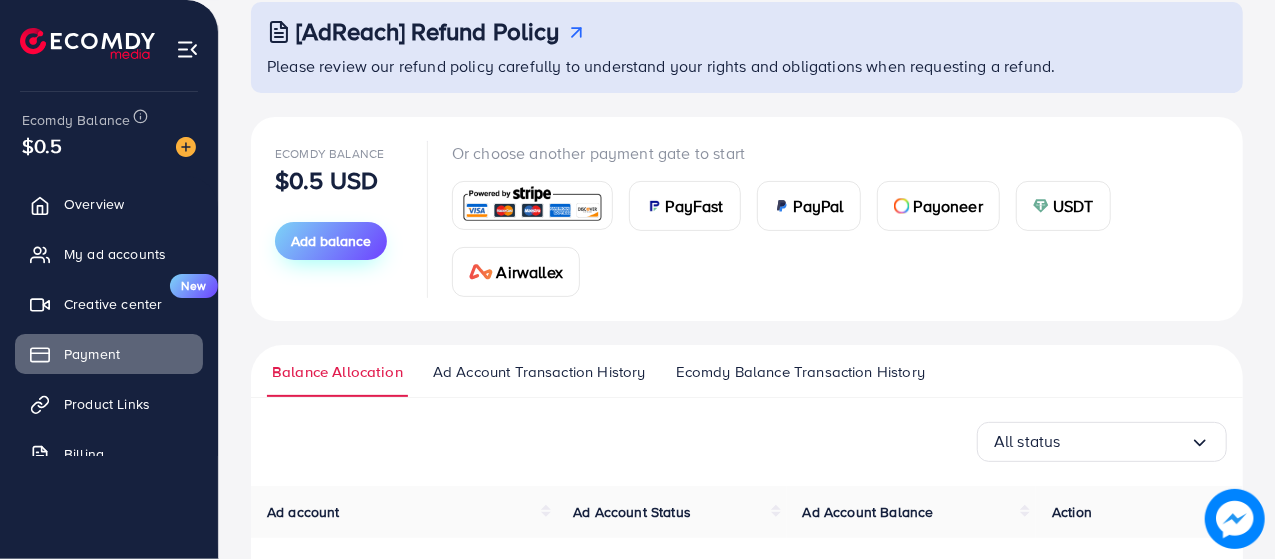 click on "Add balance" at bounding box center (331, 241) 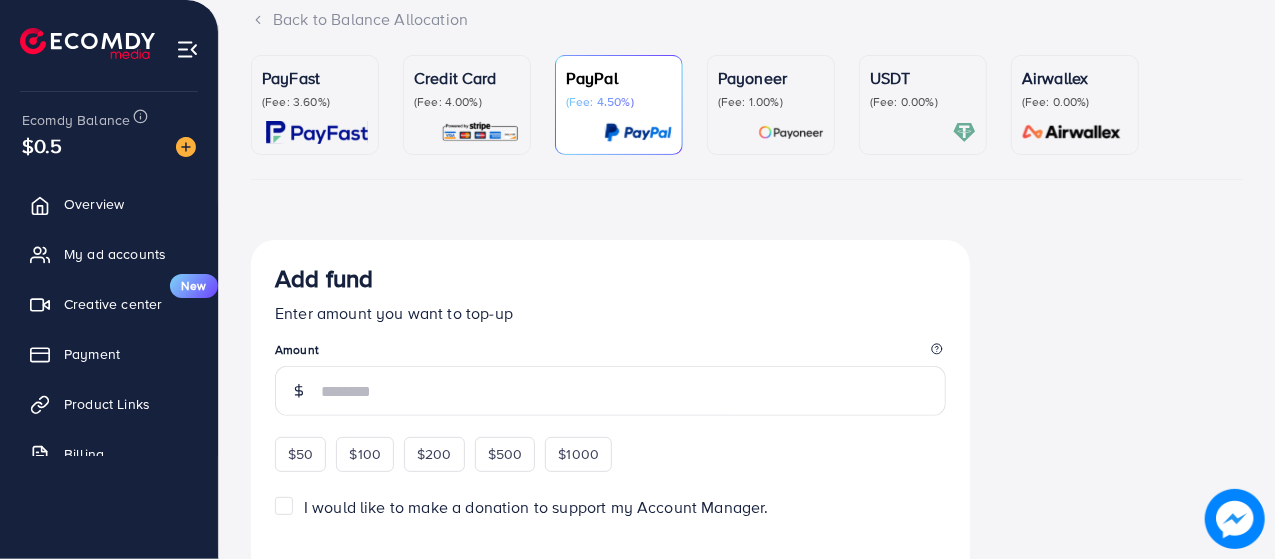 scroll, scrollTop: 300, scrollLeft: 0, axis: vertical 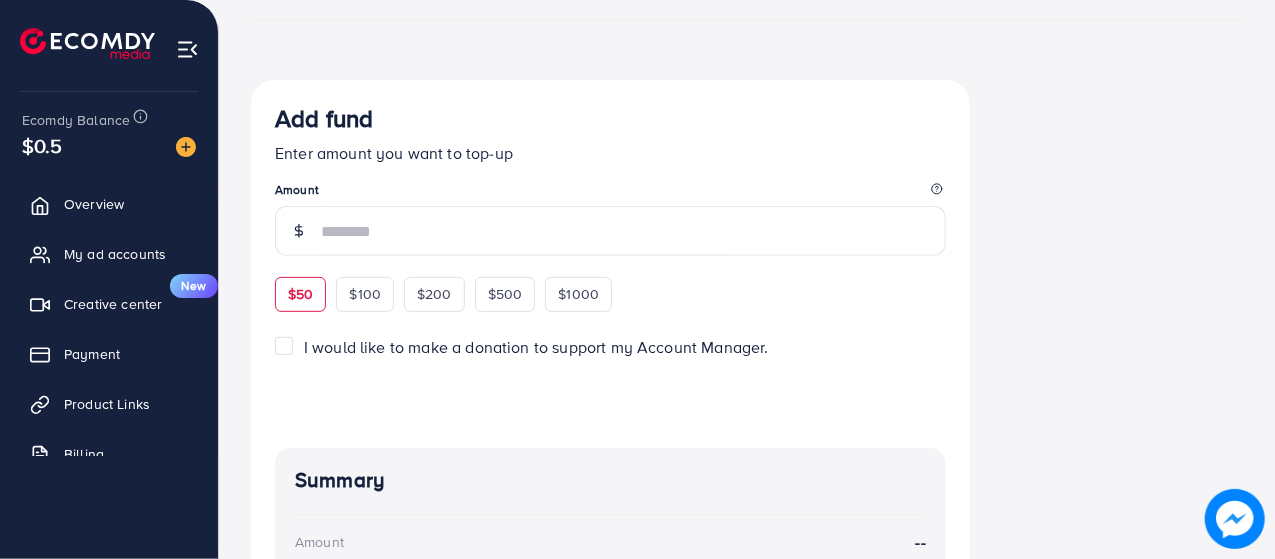 click on "$50" at bounding box center (300, 294) 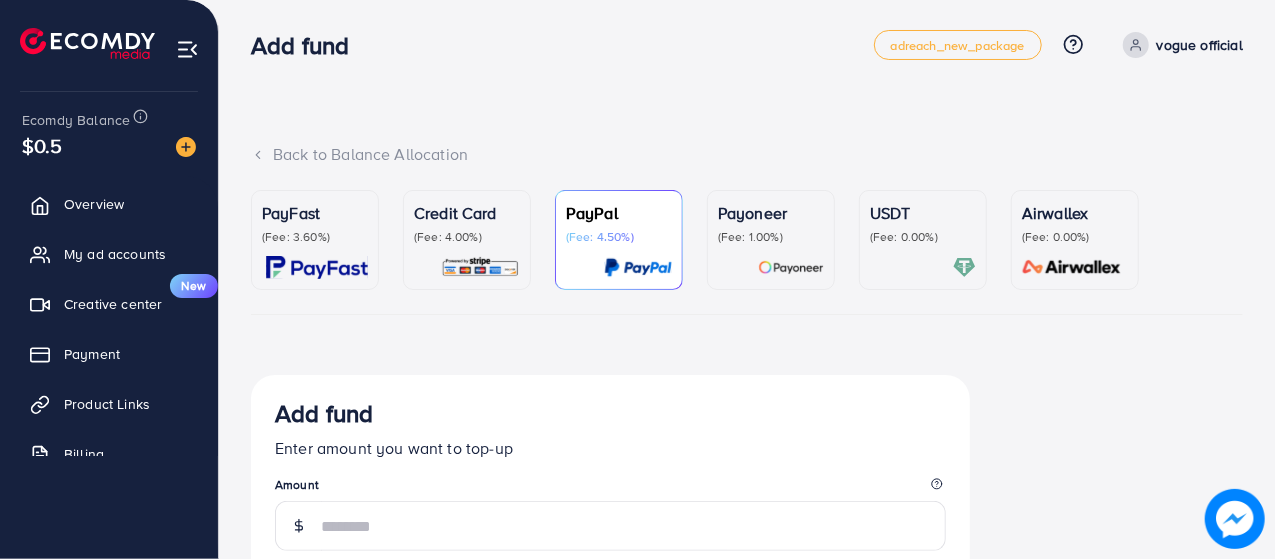 scroll, scrollTop: 0, scrollLeft: 0, axis: both 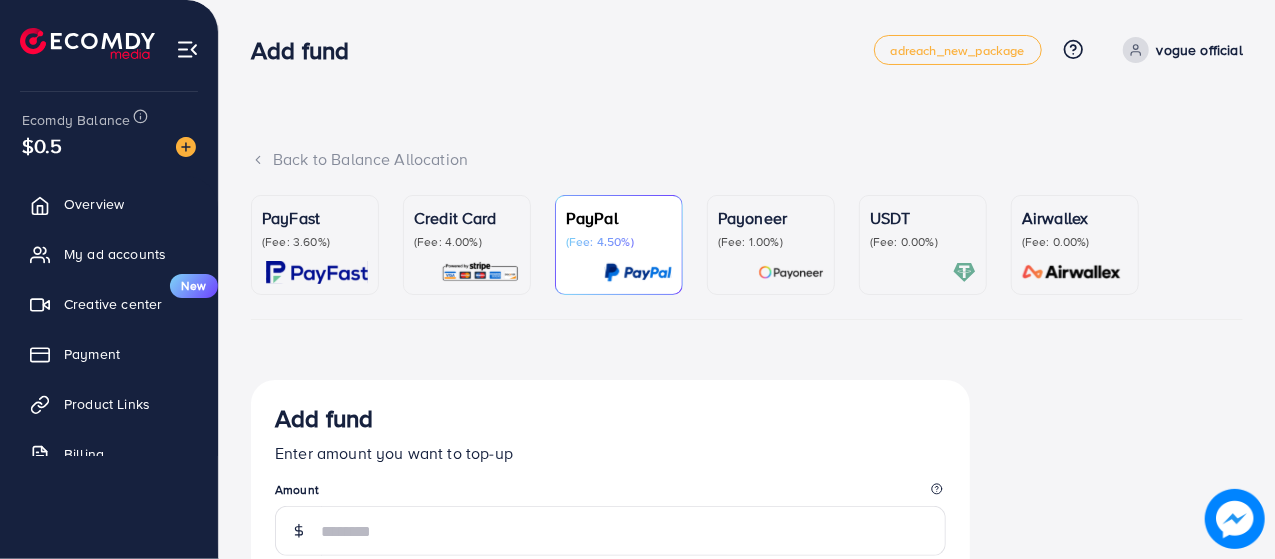 click on "Credit Card   (Fee: 4.00%)" at bounding box center (467, 245) 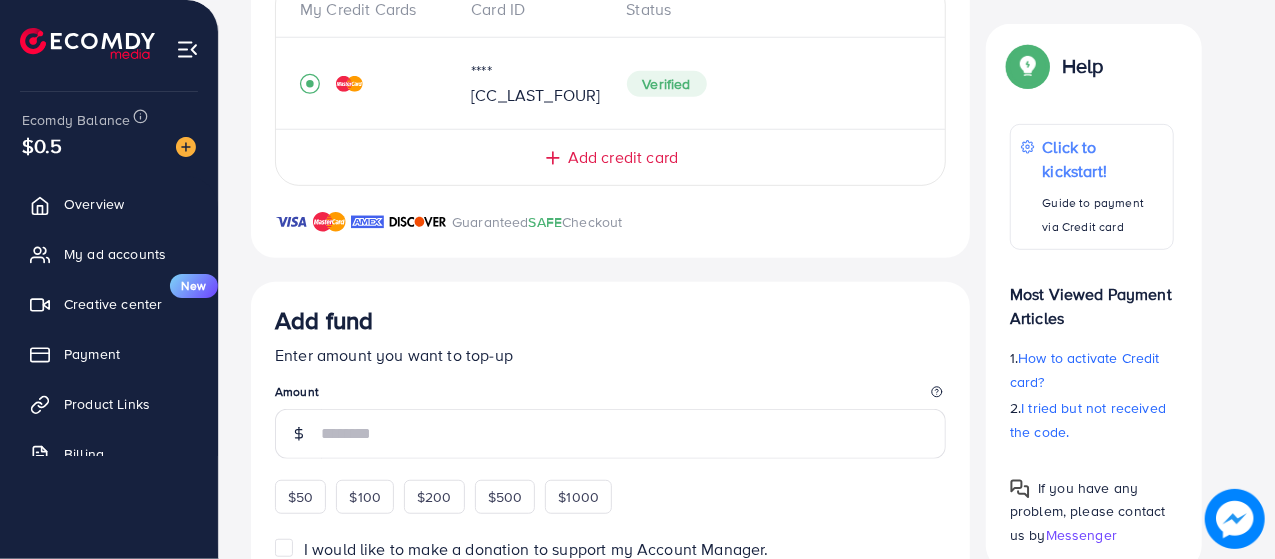 scroll, scrollTop: 500, scrollLeft: 0, axis: vertical 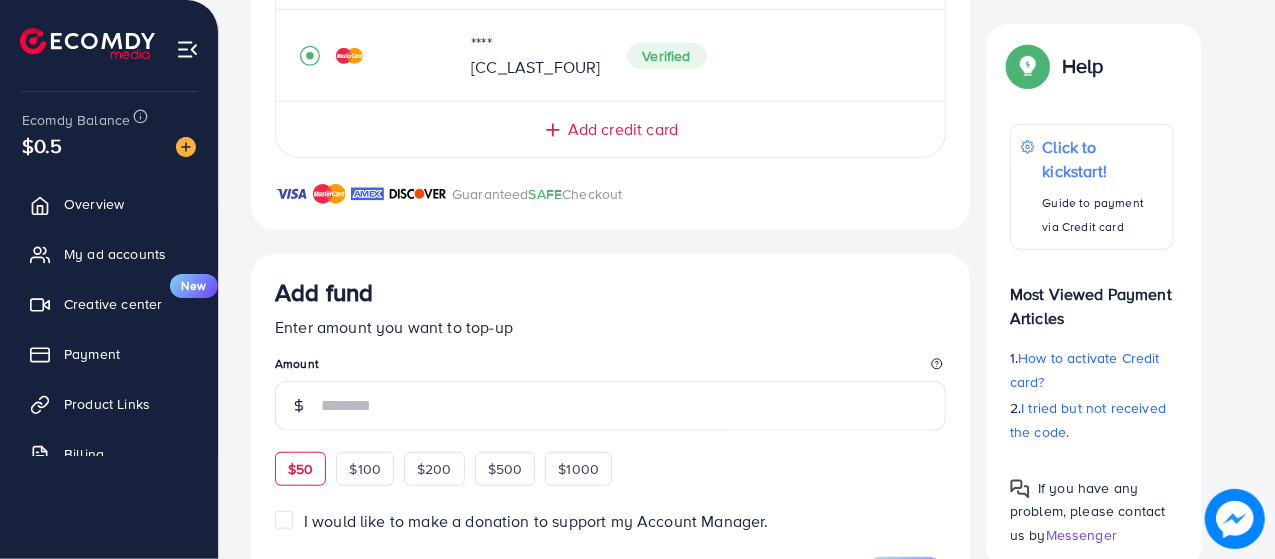 click on "$50" at bounding box center (300, 469) 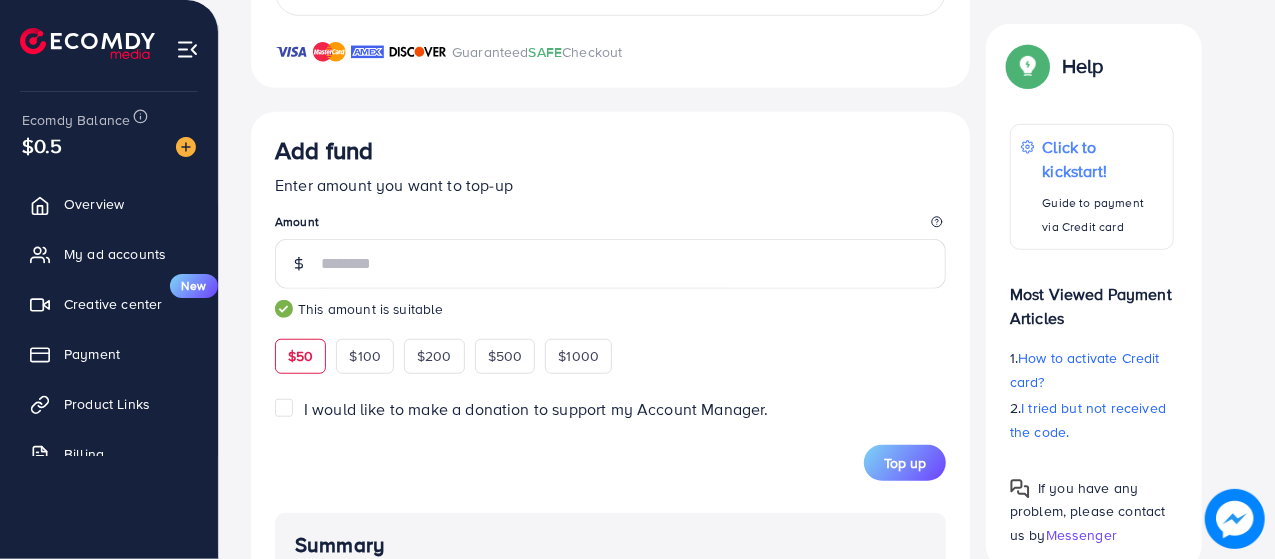 scroll, scrollTop: 700, scrollLeft: 0, axis: vertical 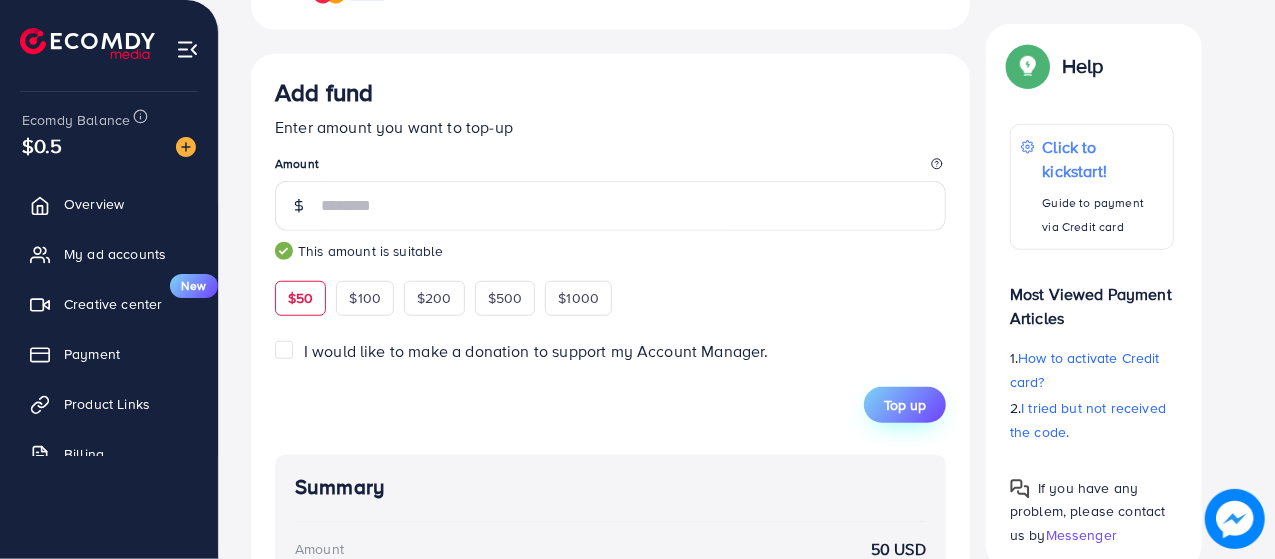 click on "Top up" at bounding box center [905, 405] 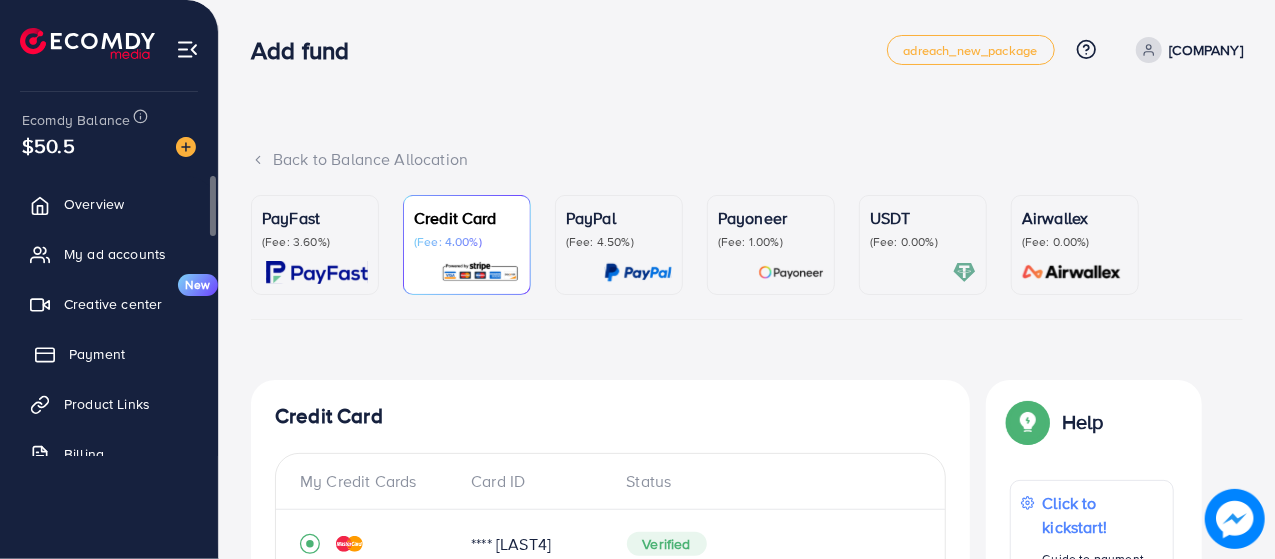 scroll, scrollTop: 601, scrollLeft: 0, axis: vertical 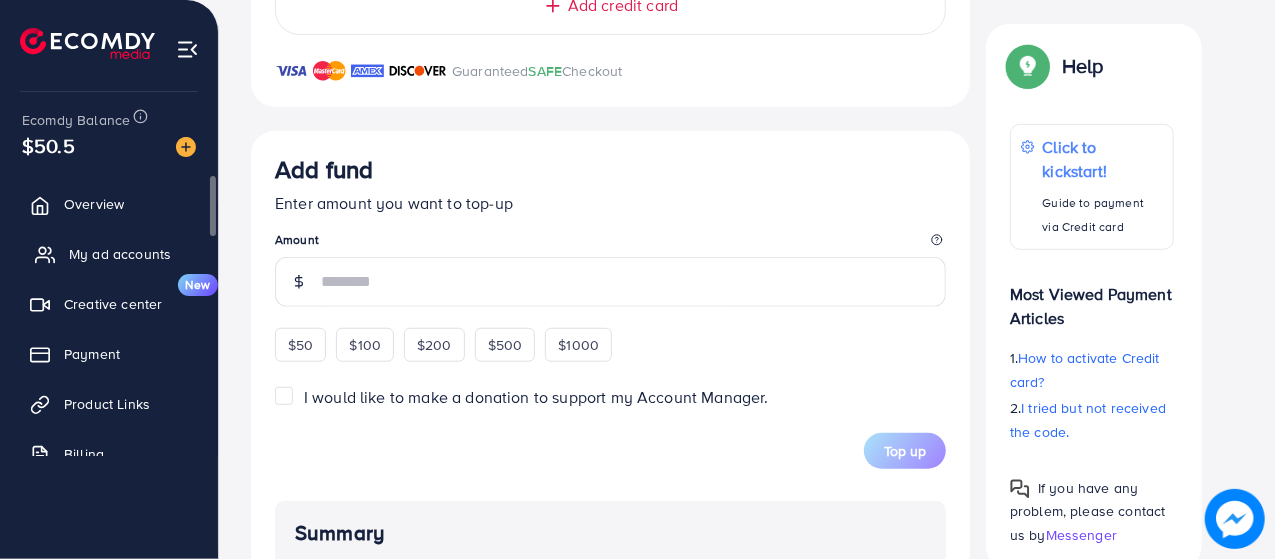 click on "My ad accounts" at bounding box center [120, 254] 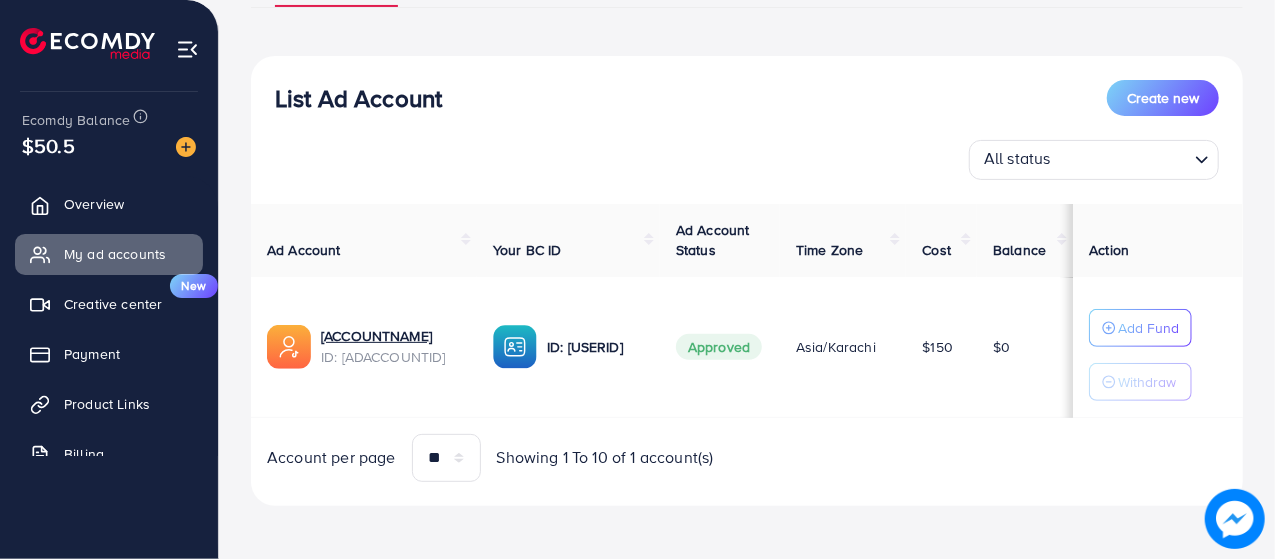 scroll, scrollTop: 194, scrollLeft: 0, axis: vertical 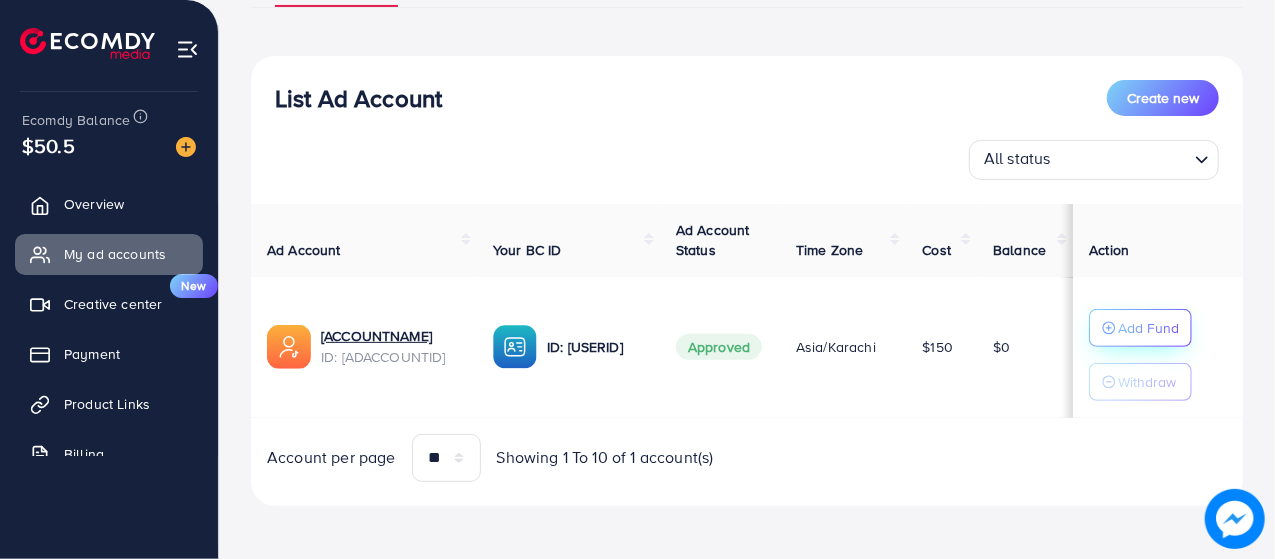 click on "Add Fund" at bounding box center [1140, 328] 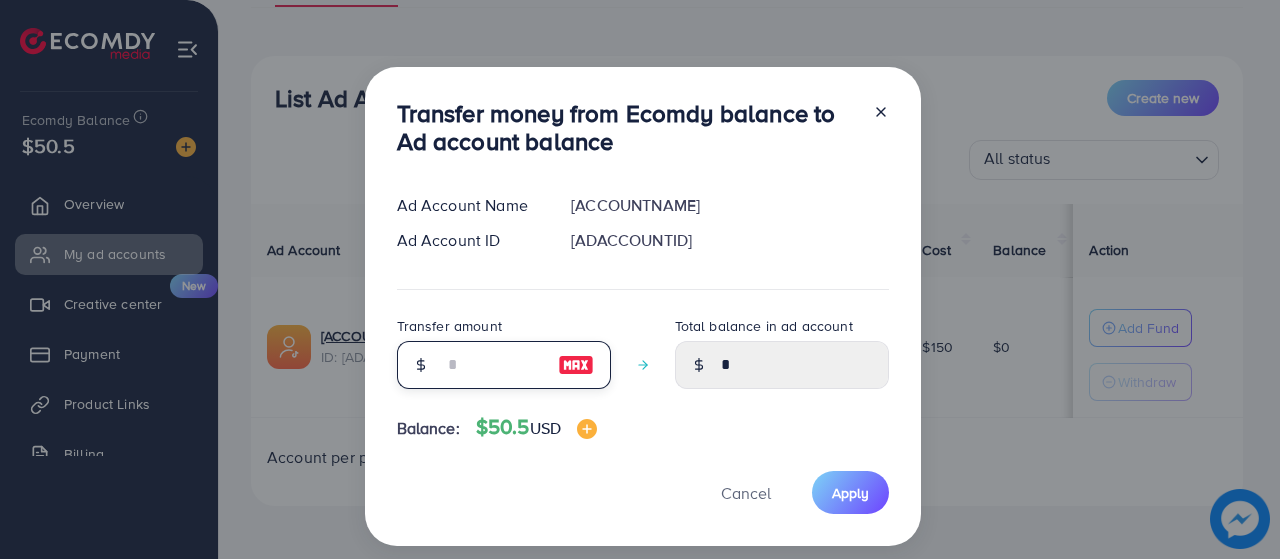 click at bounding box center [493, 365] 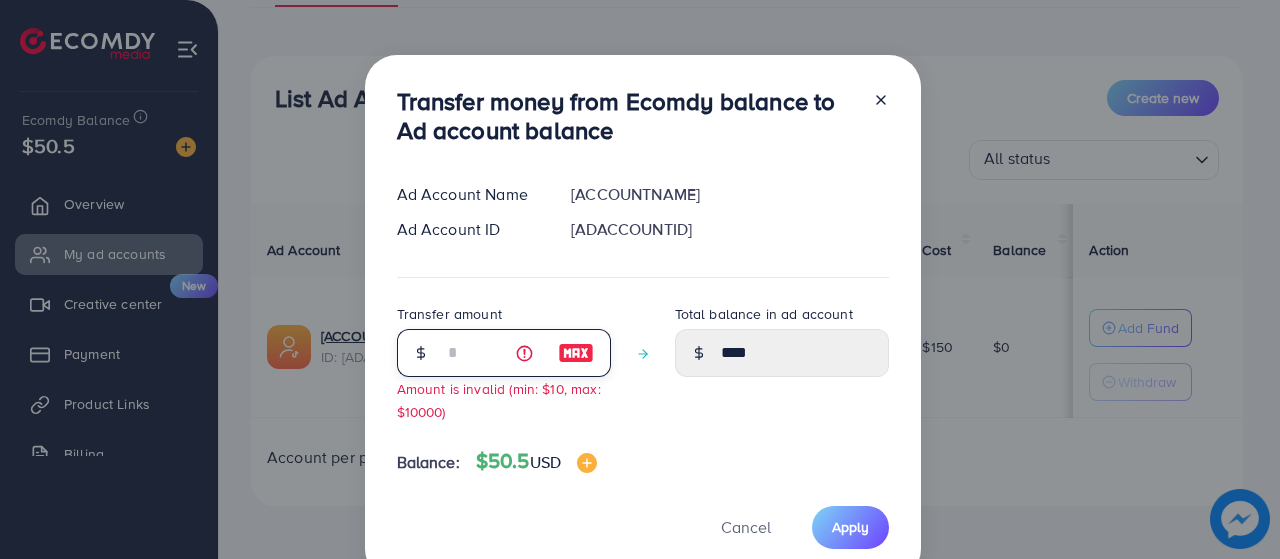 type on "**" 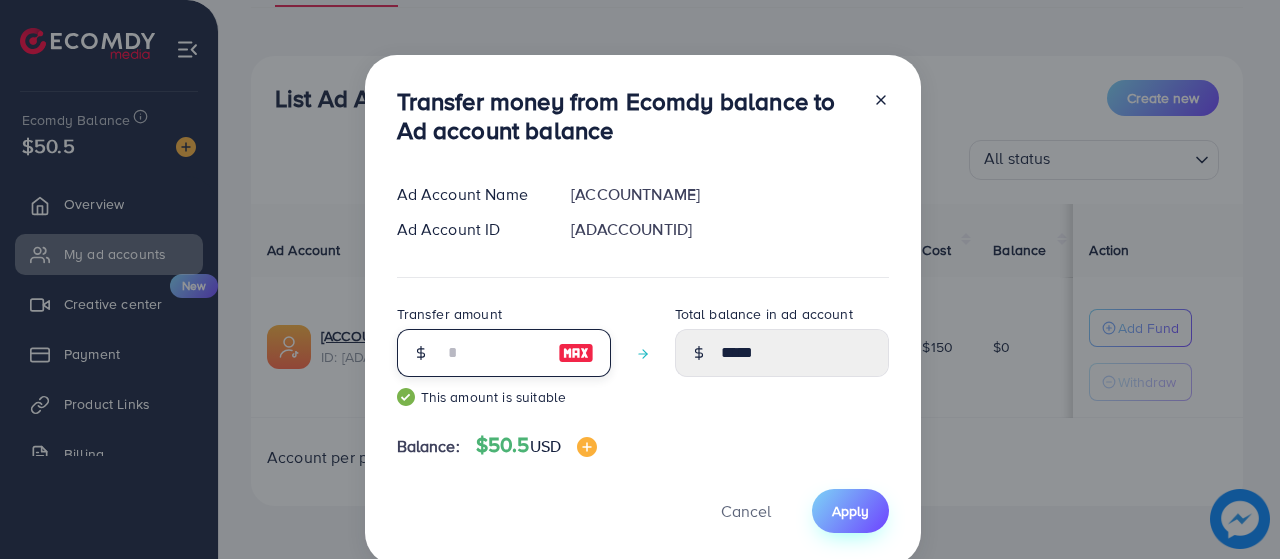 type on "**" 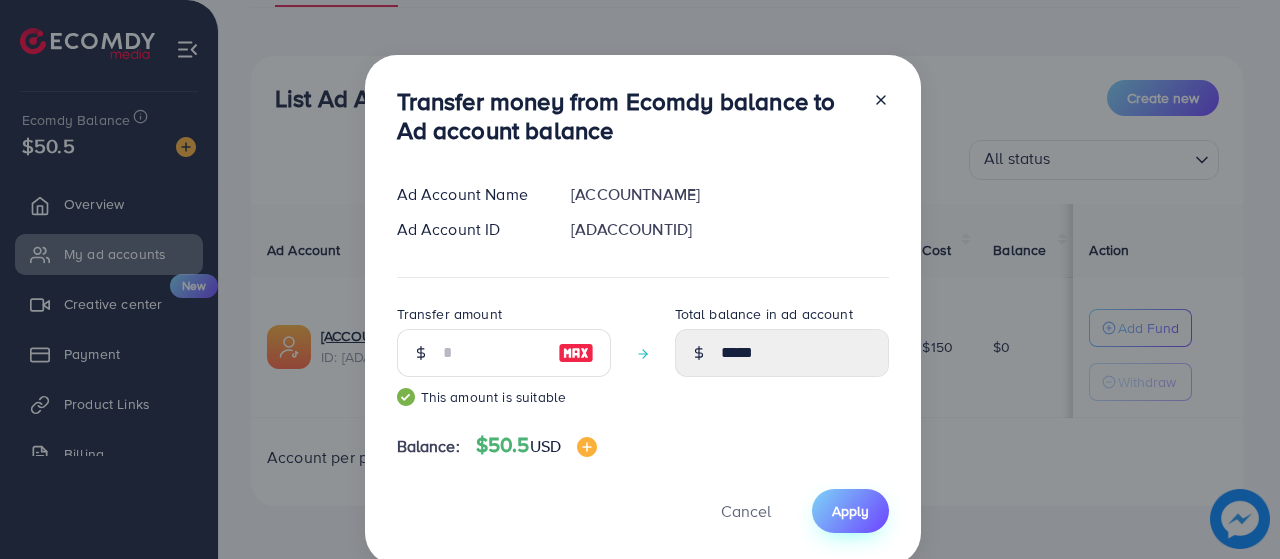 click on "Apply" at bounding box center (850, 511) 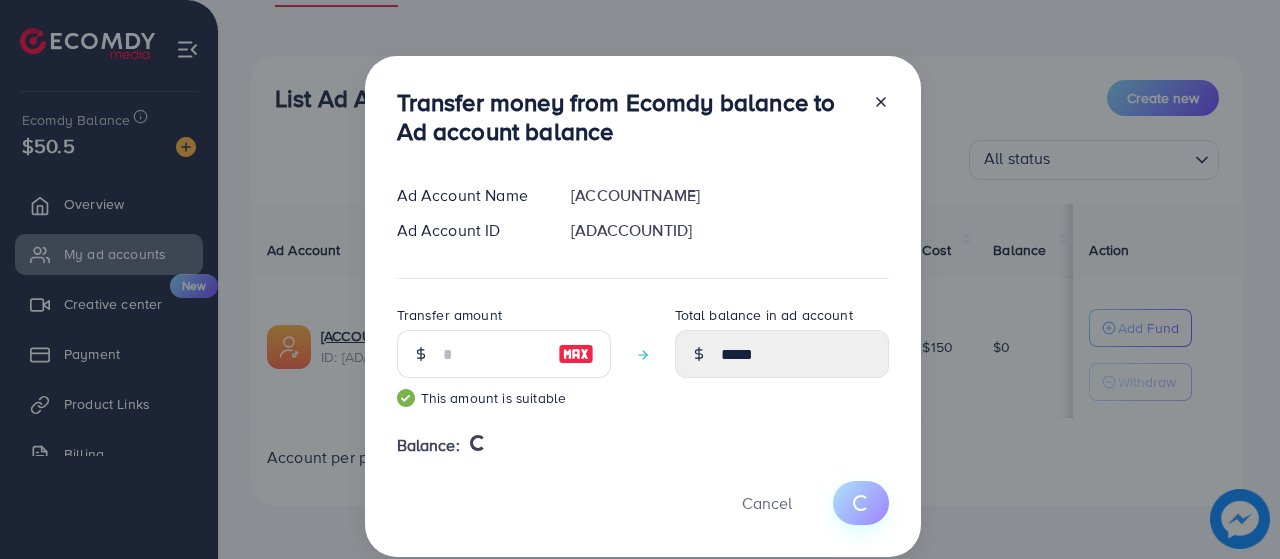 type 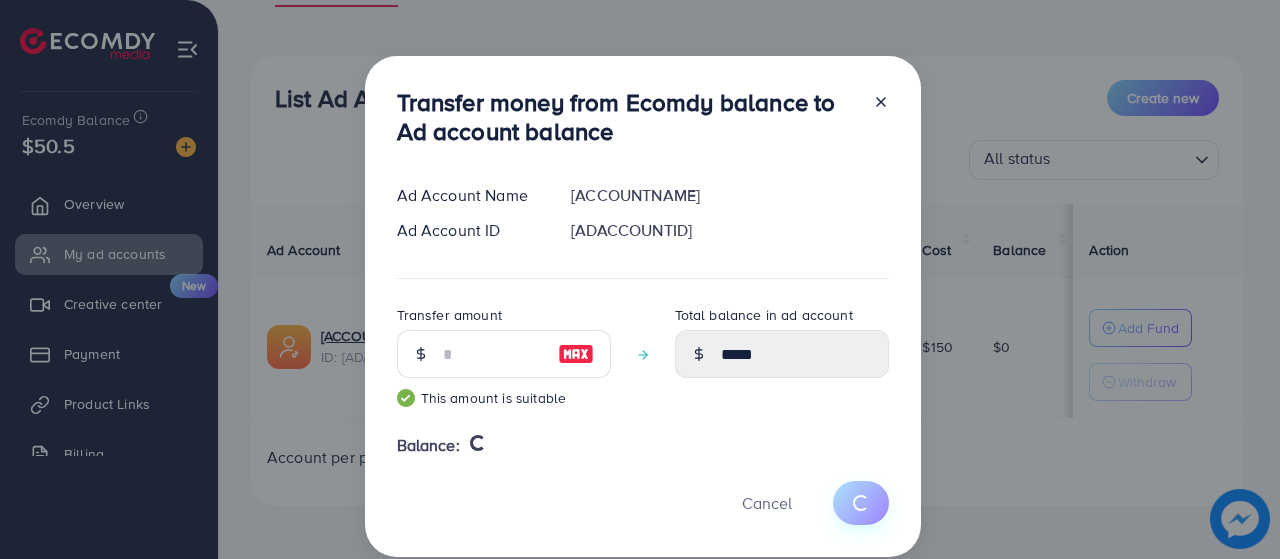 type on "*" 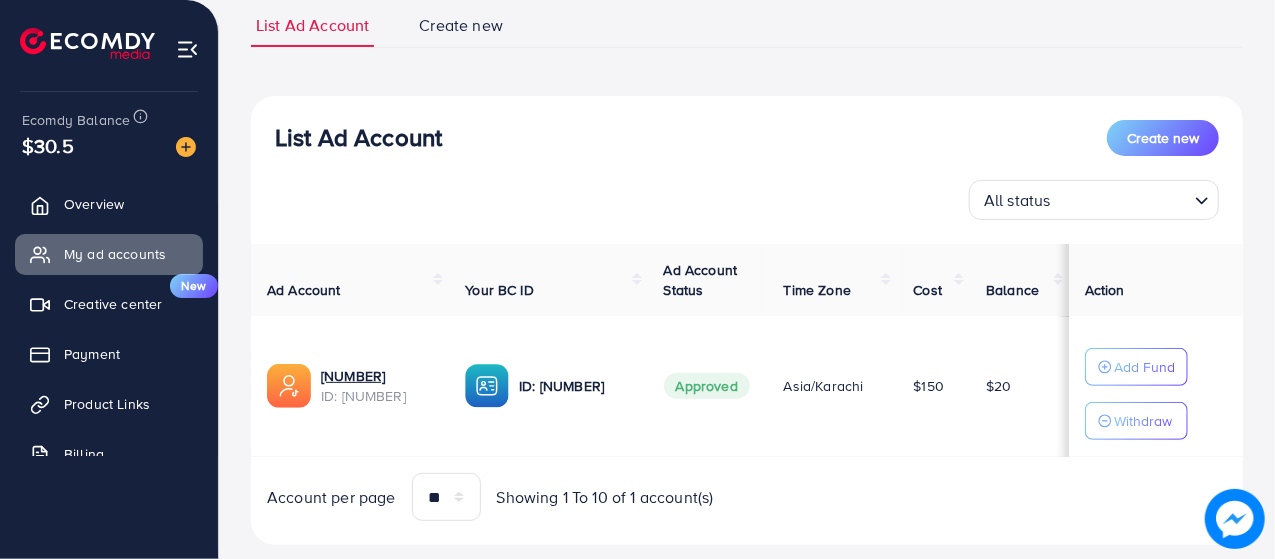 scroll, scrollTop: 184, scrollLeft: 0, axis: vertical 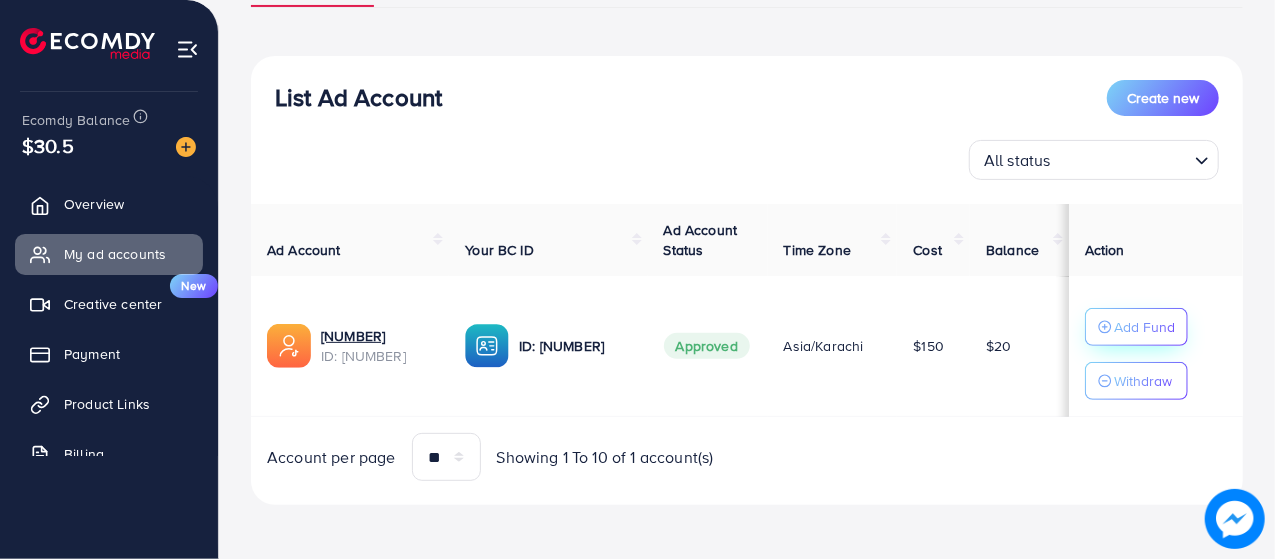 click on "Add Fund" at bounding box center [1144, 327] 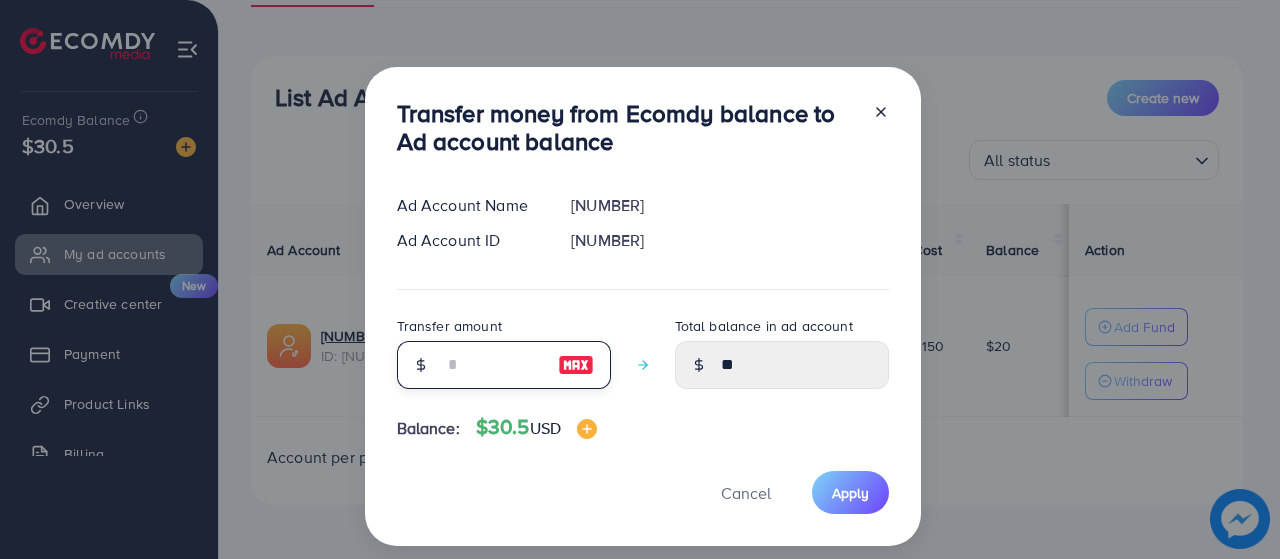 click at bounding box center (493, 365) 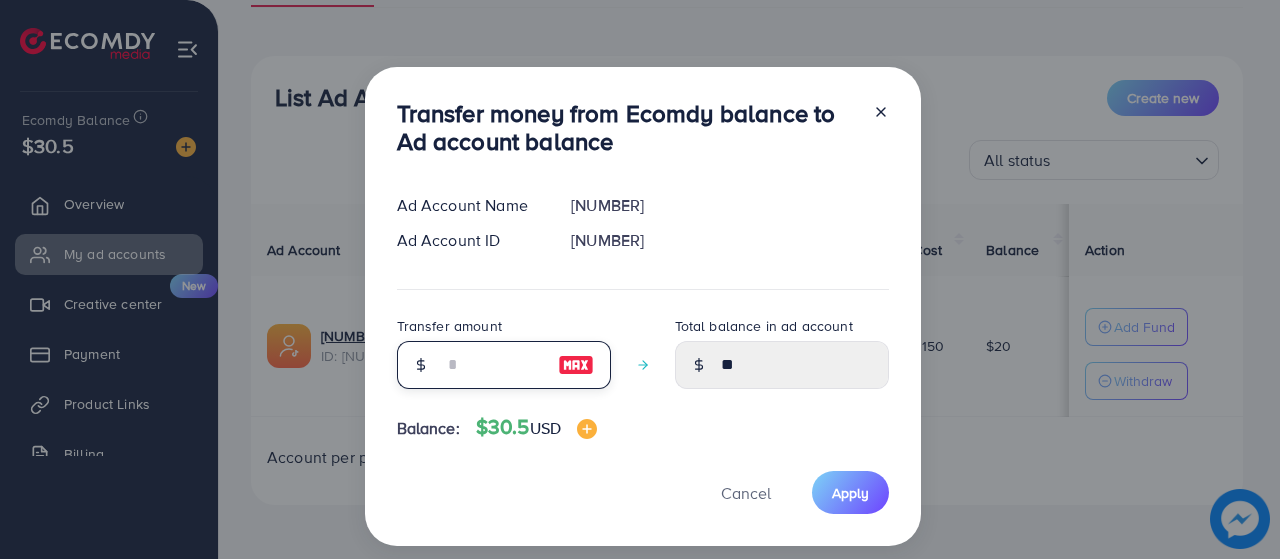 type on "*" 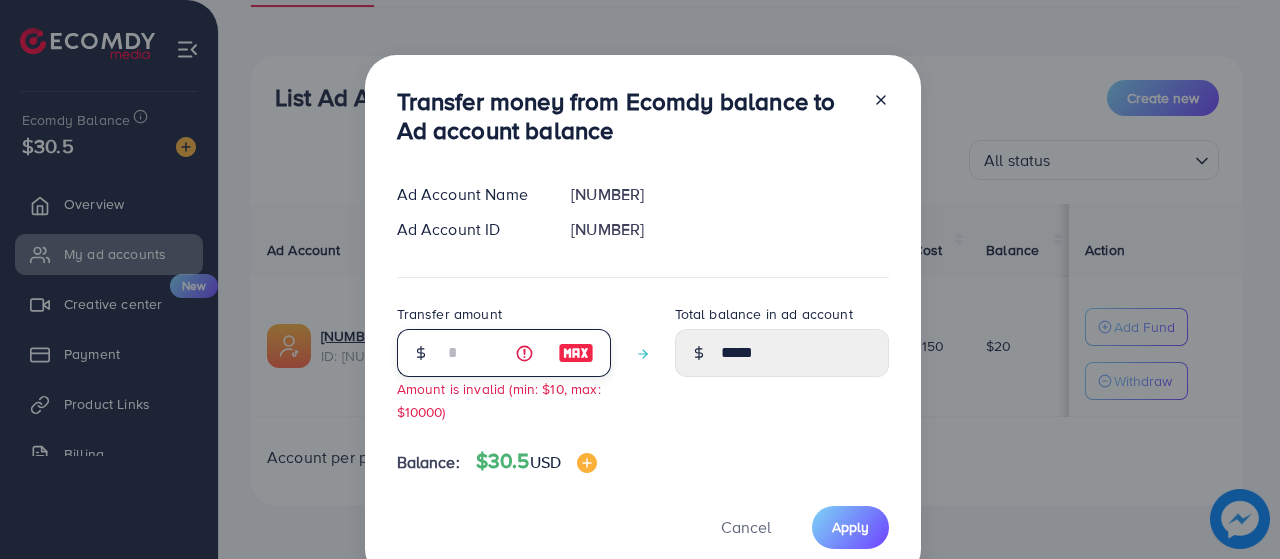 type on "**" 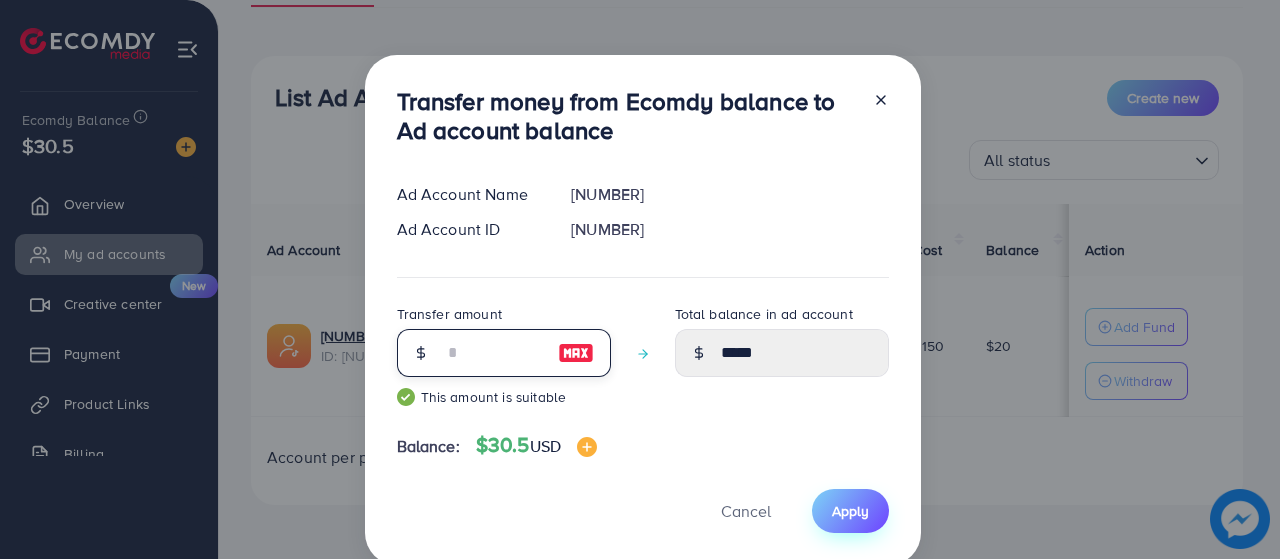 type on "**" 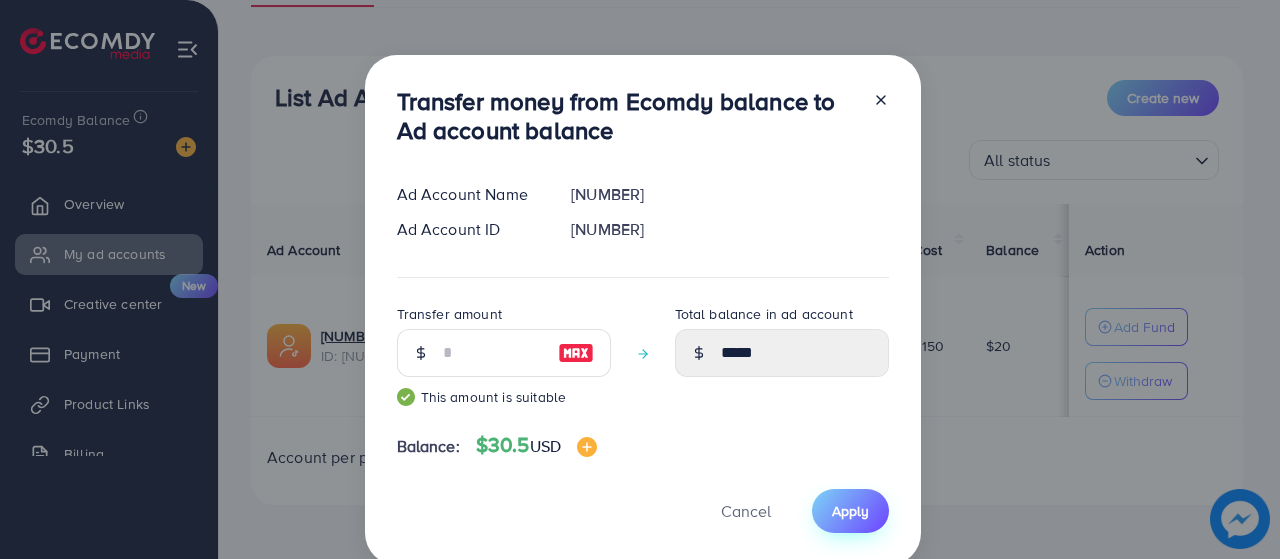click on "Apply" at bounding box center [850, 511] 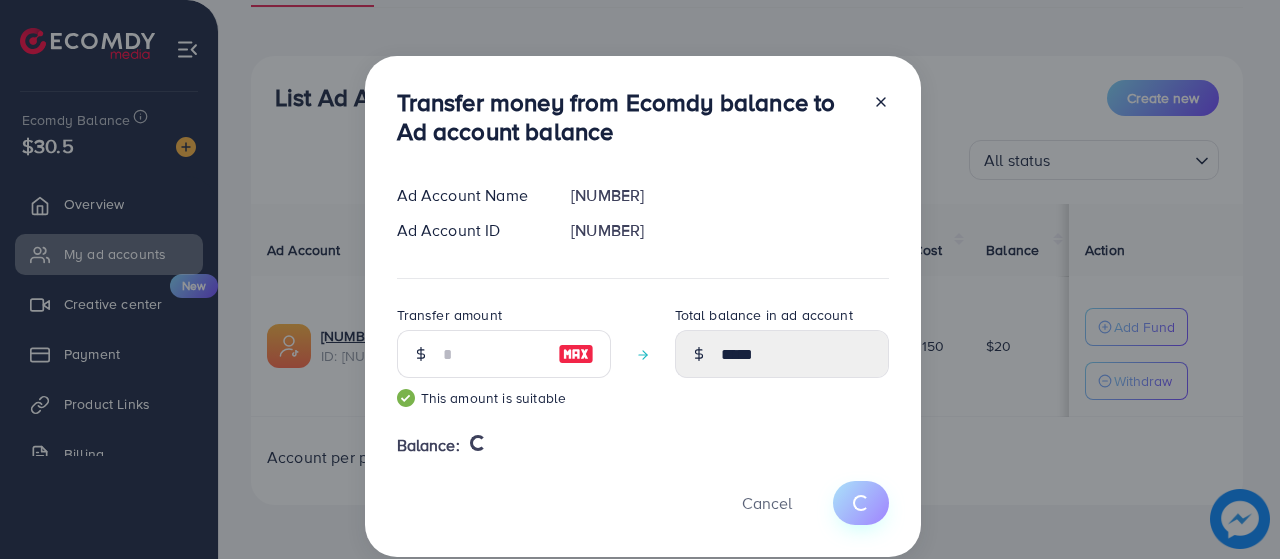 type 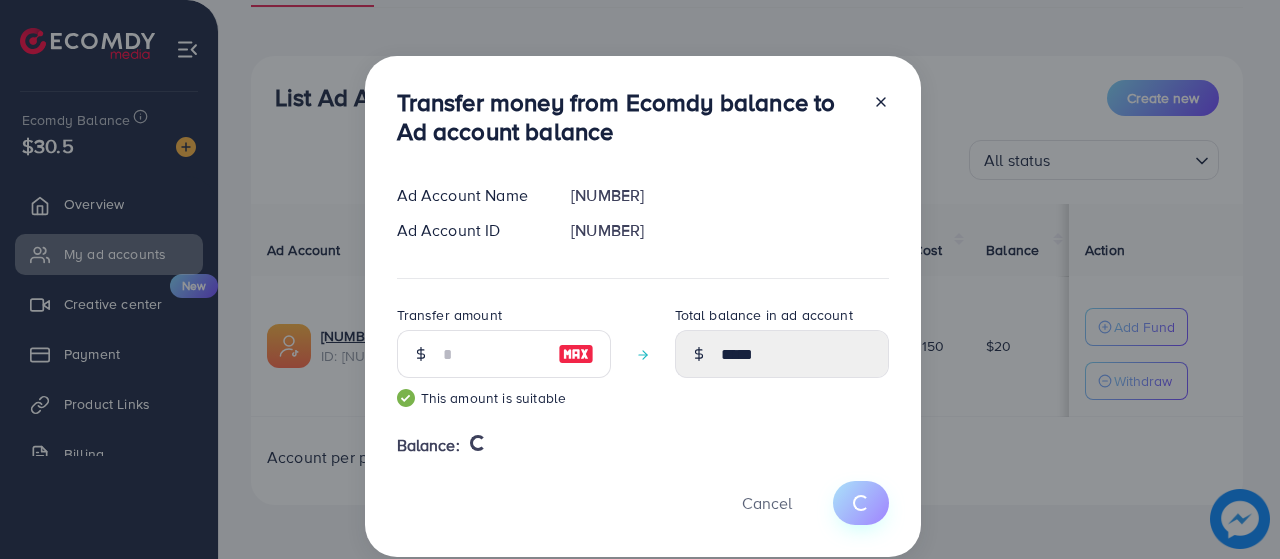 type on "**" 